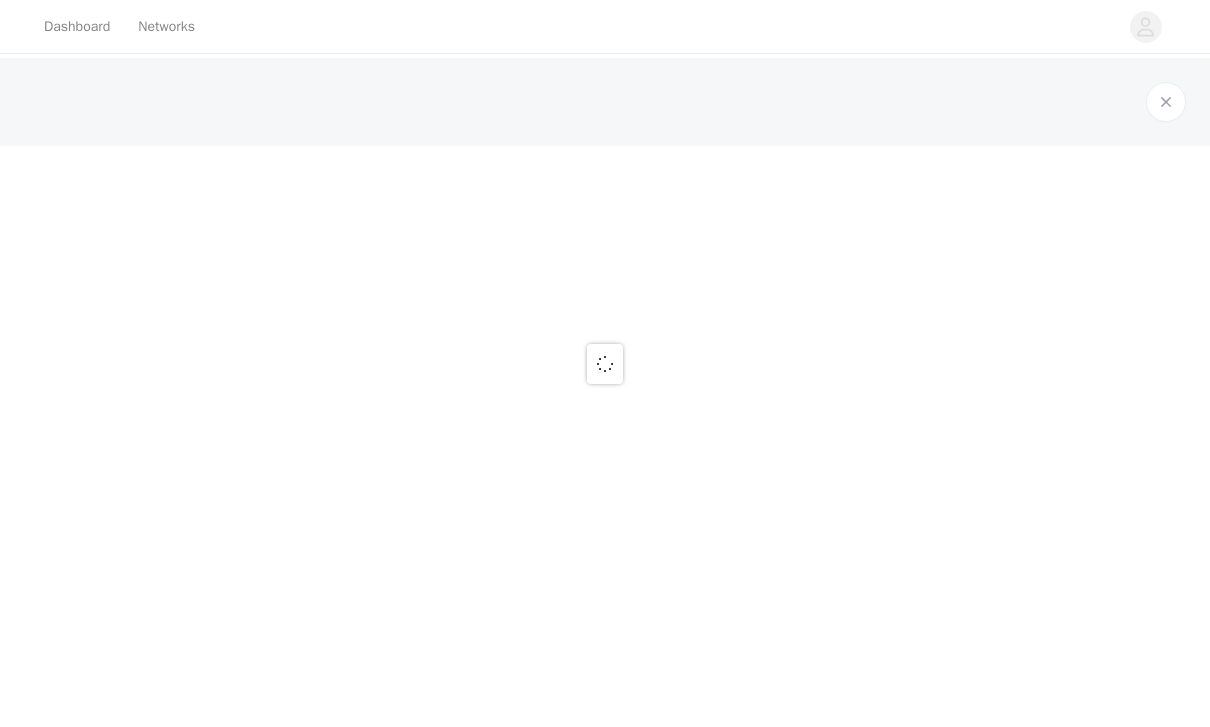 scroll, scrollTop: 0, scrollLeft: 0, axis: both 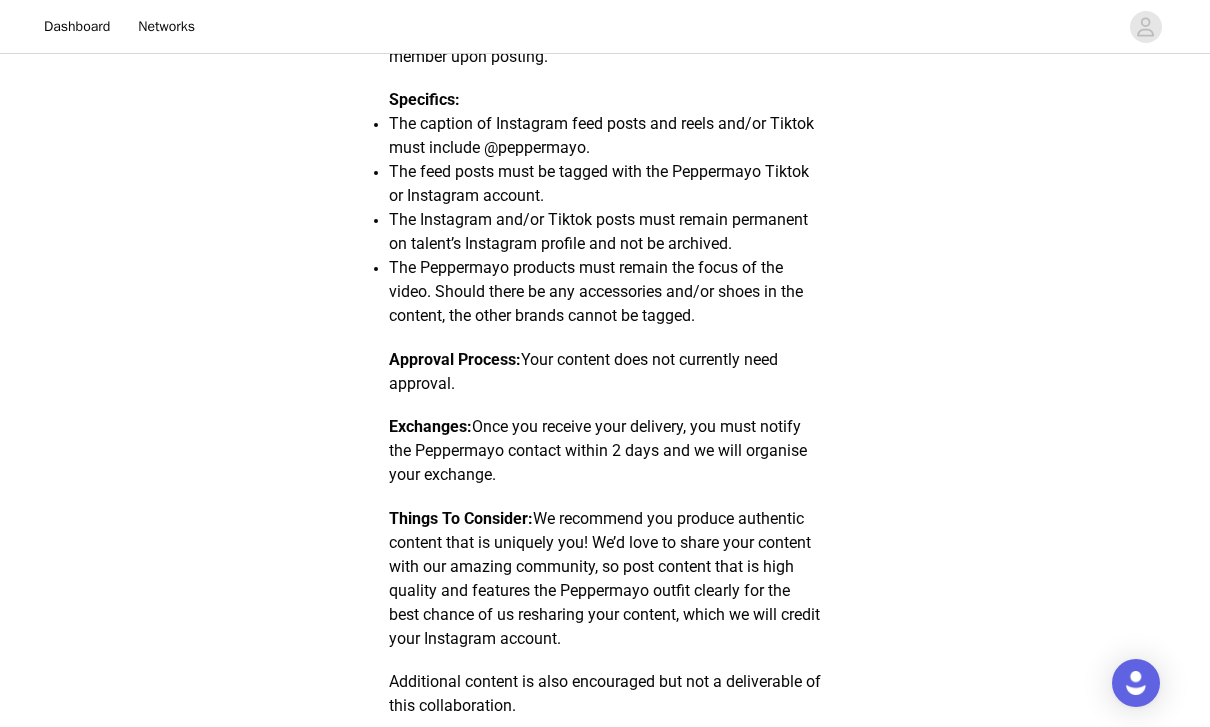 click on "Deliver" at bounding box center [605, 1198] 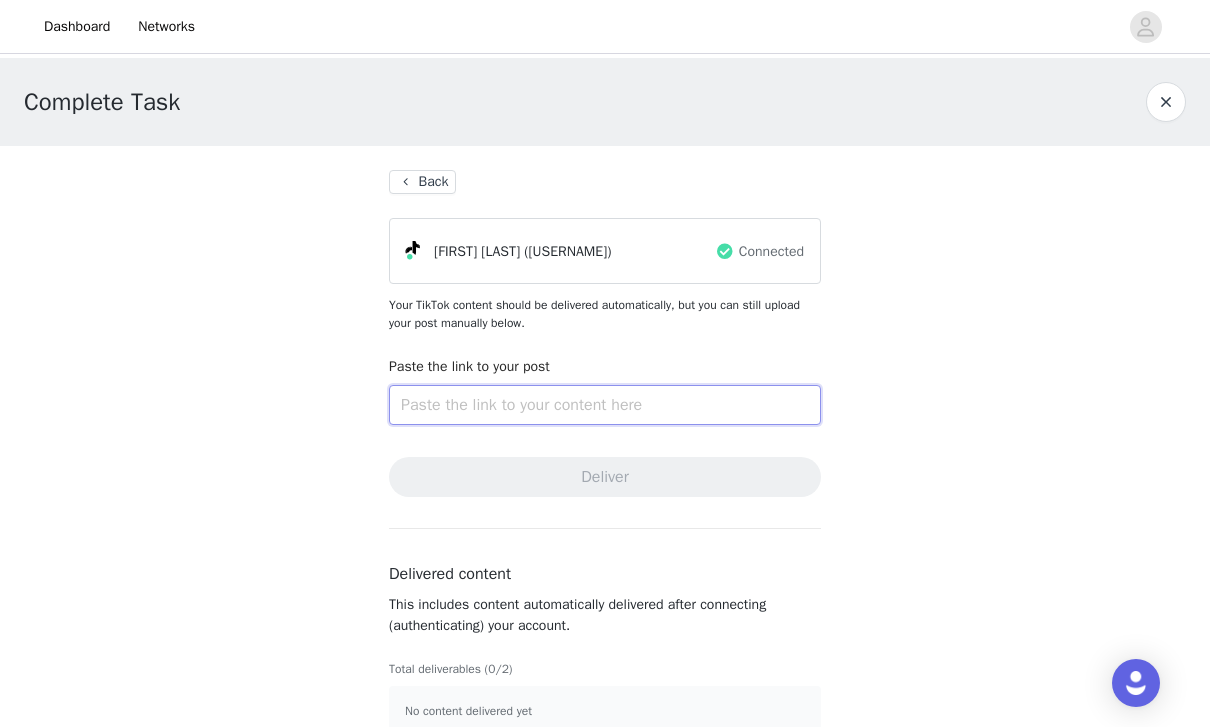 click at bounding box center [605, 405] 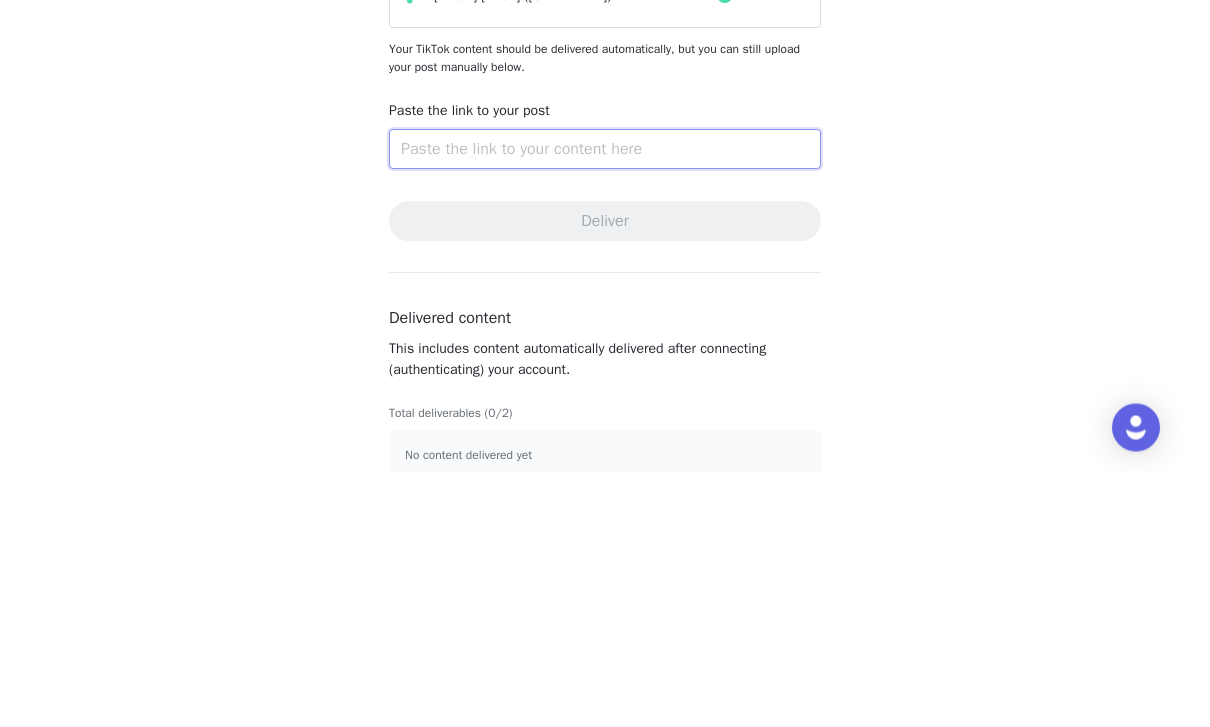 click at bounding box center (605, 405) 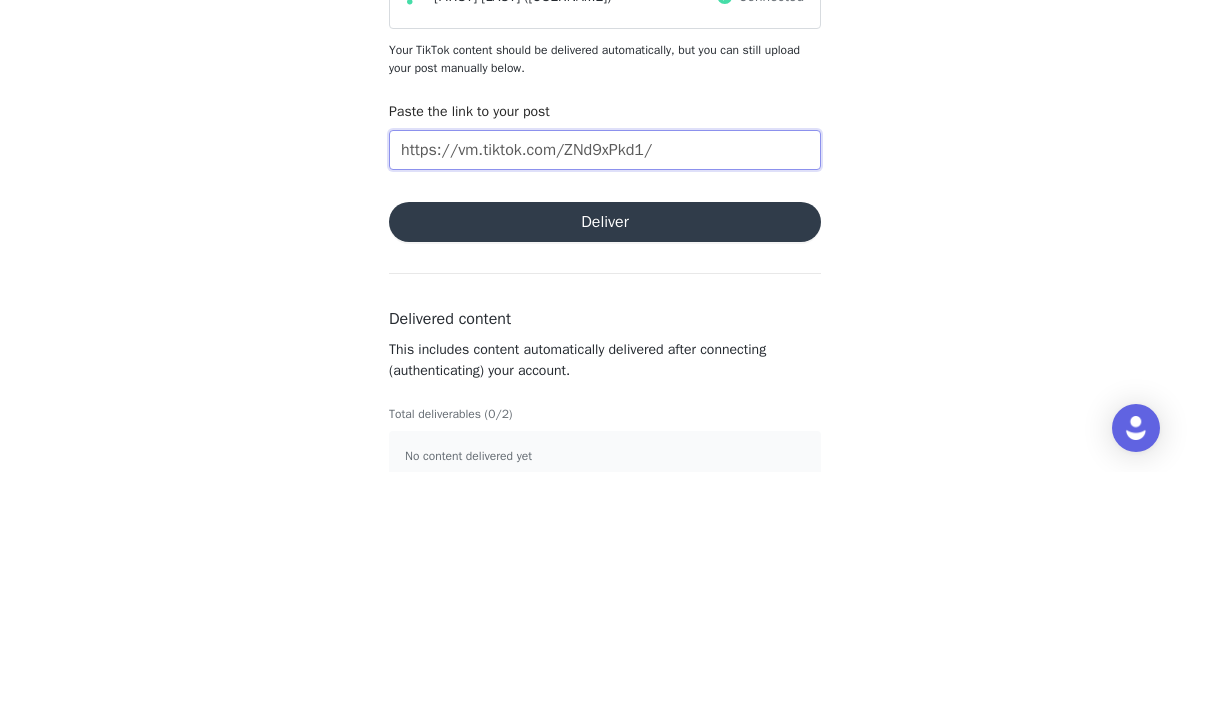type on "https://vm.tiktok.com/ZNd9xPkd1/" 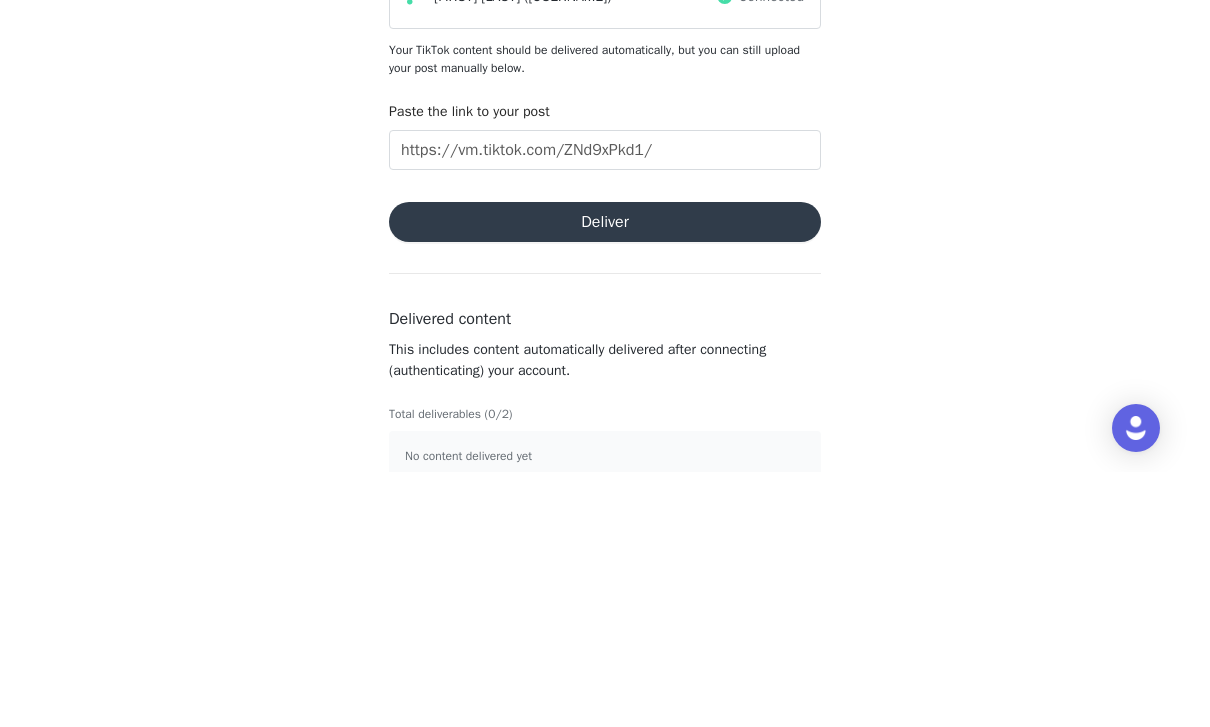 click on "Deliver" at bounding box center (605, 477) 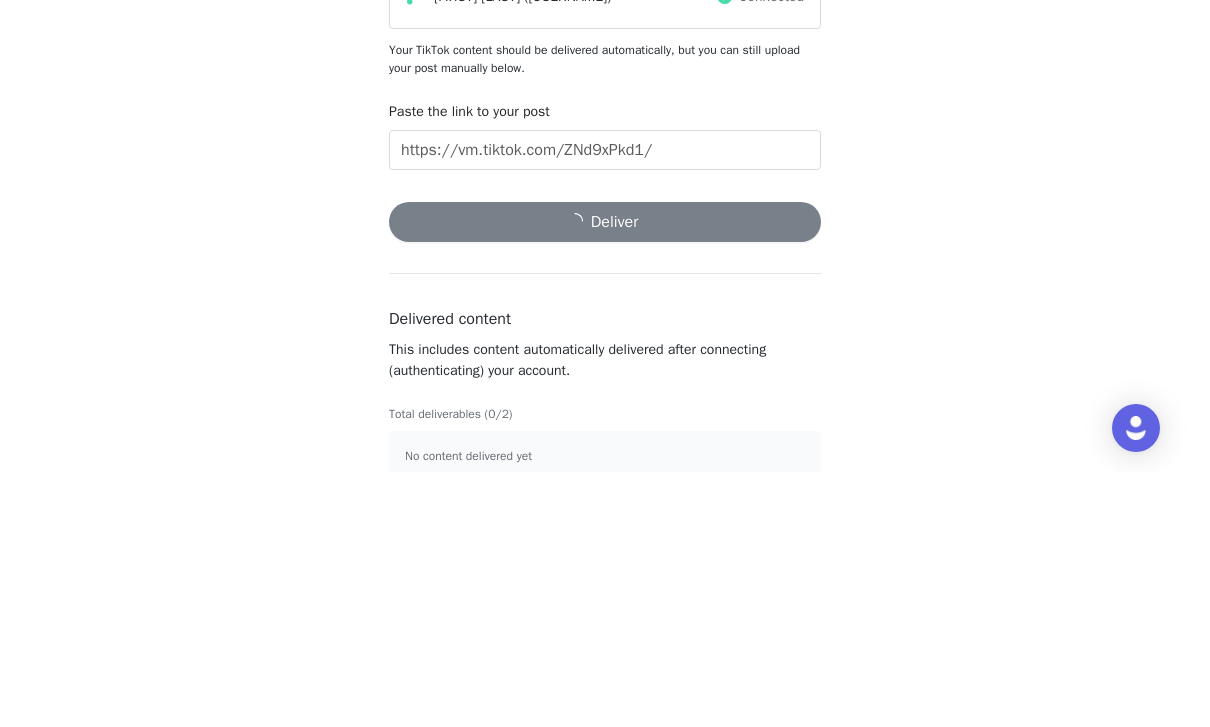 scroll, scrollTop: 33, scrollLeft: 0, axis: vertical 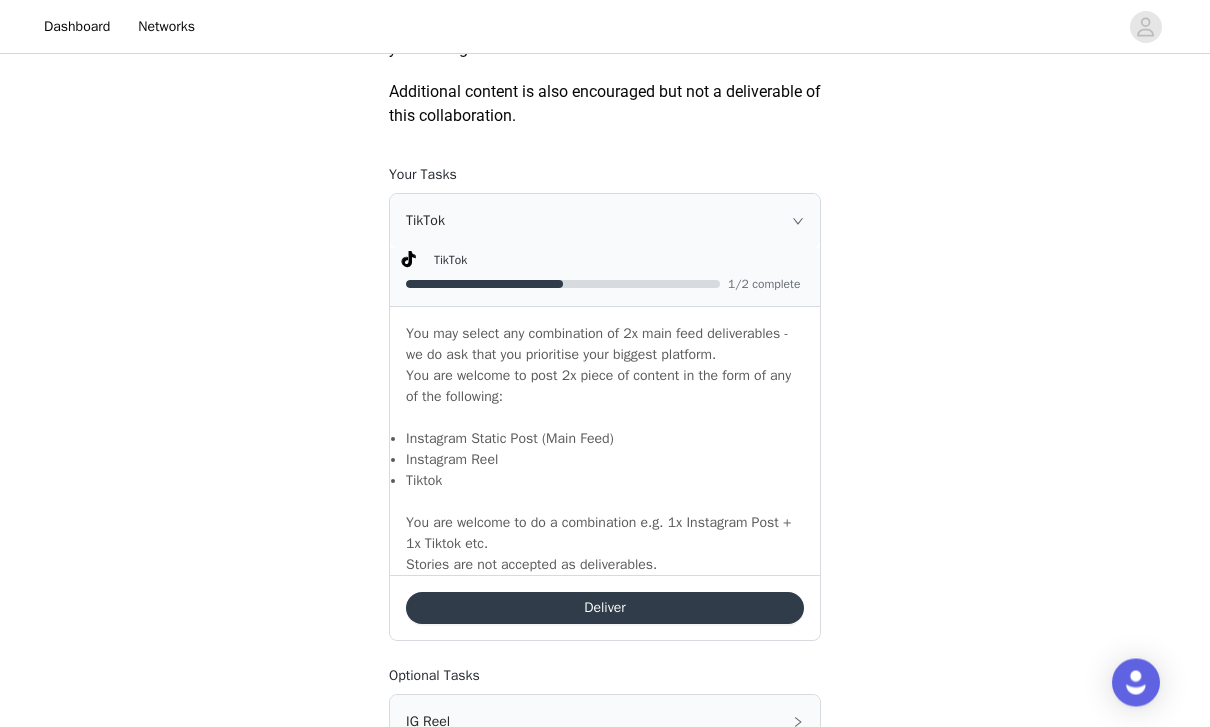 click on "Deliver" at bounding box center (605, 609) 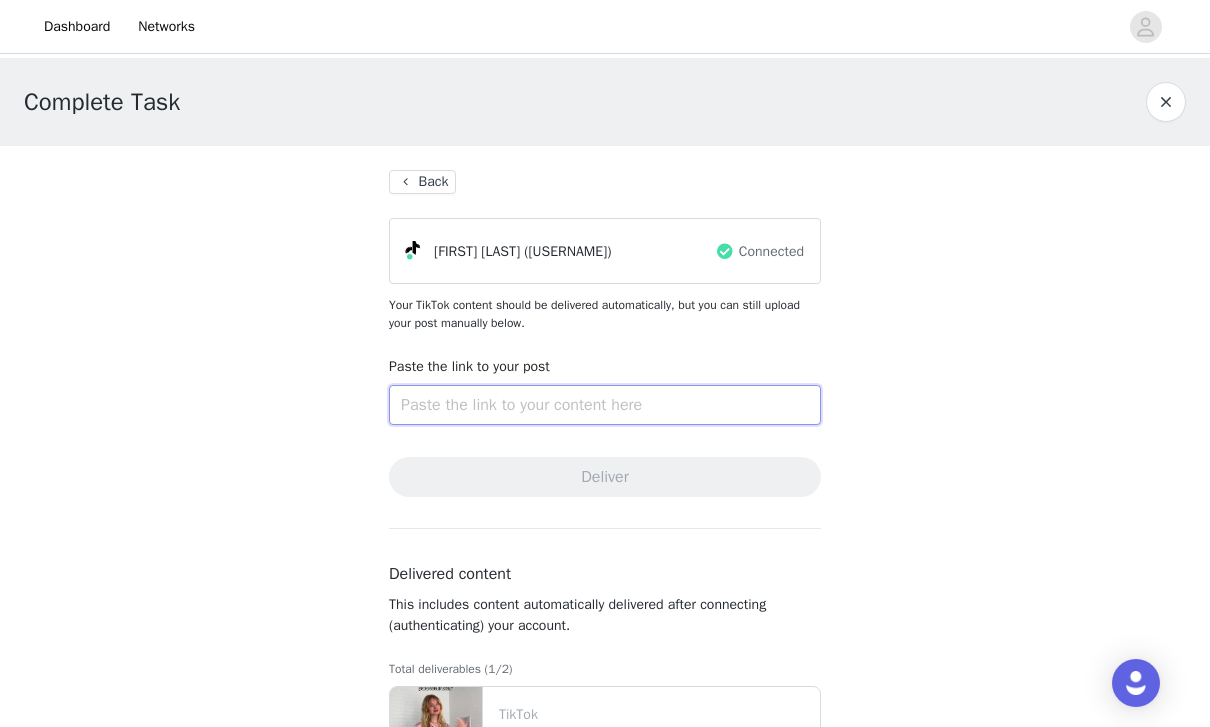 click at bounding box center [605, 405] 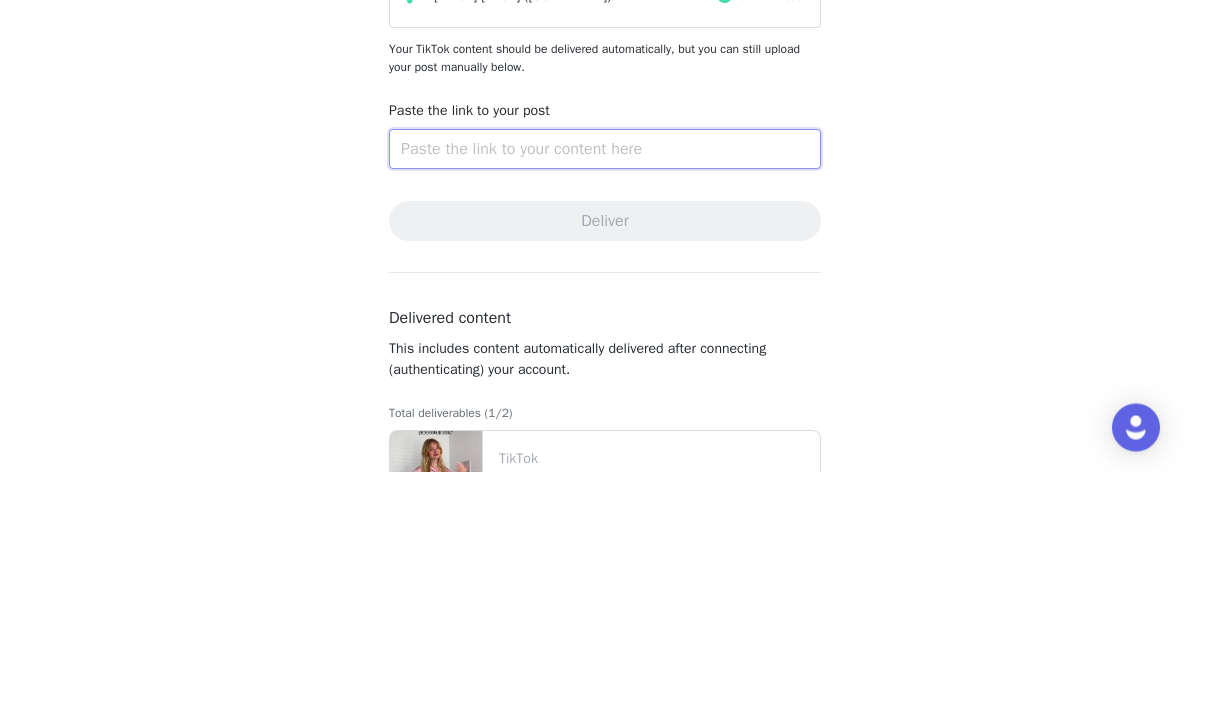 scroll, scrollTop: 94, scrollLeft: 0, axis: vertical 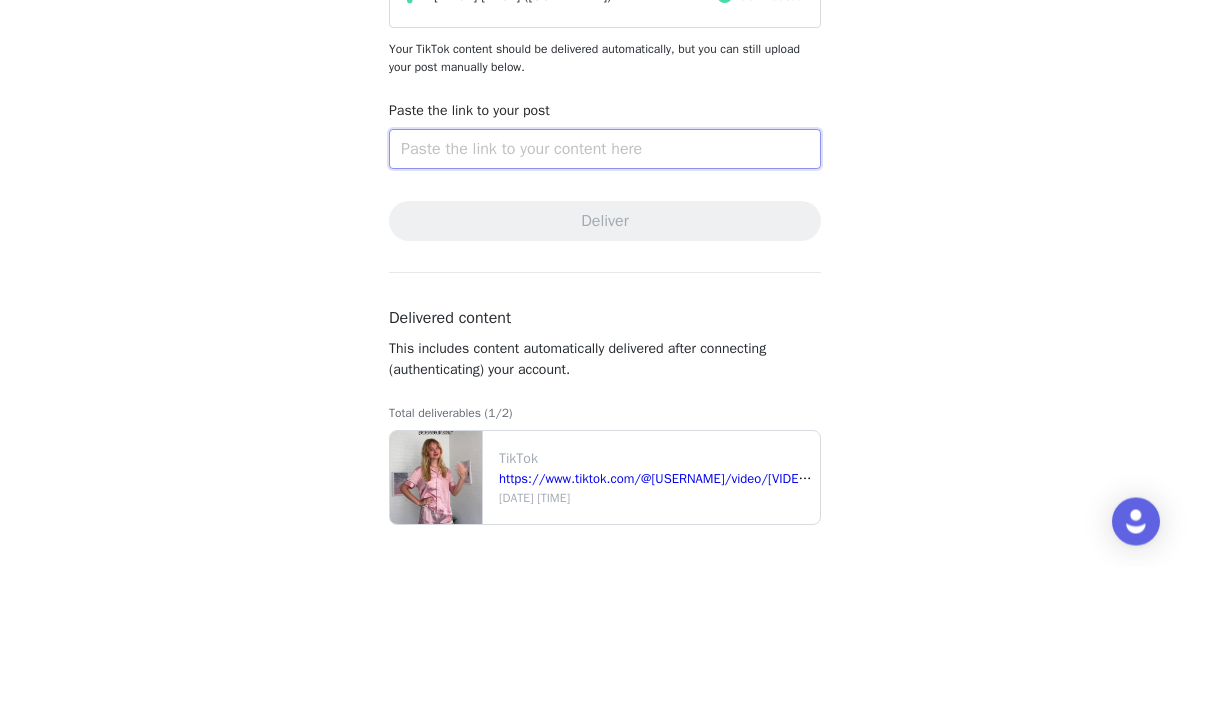click at bounding box center (605, 311) 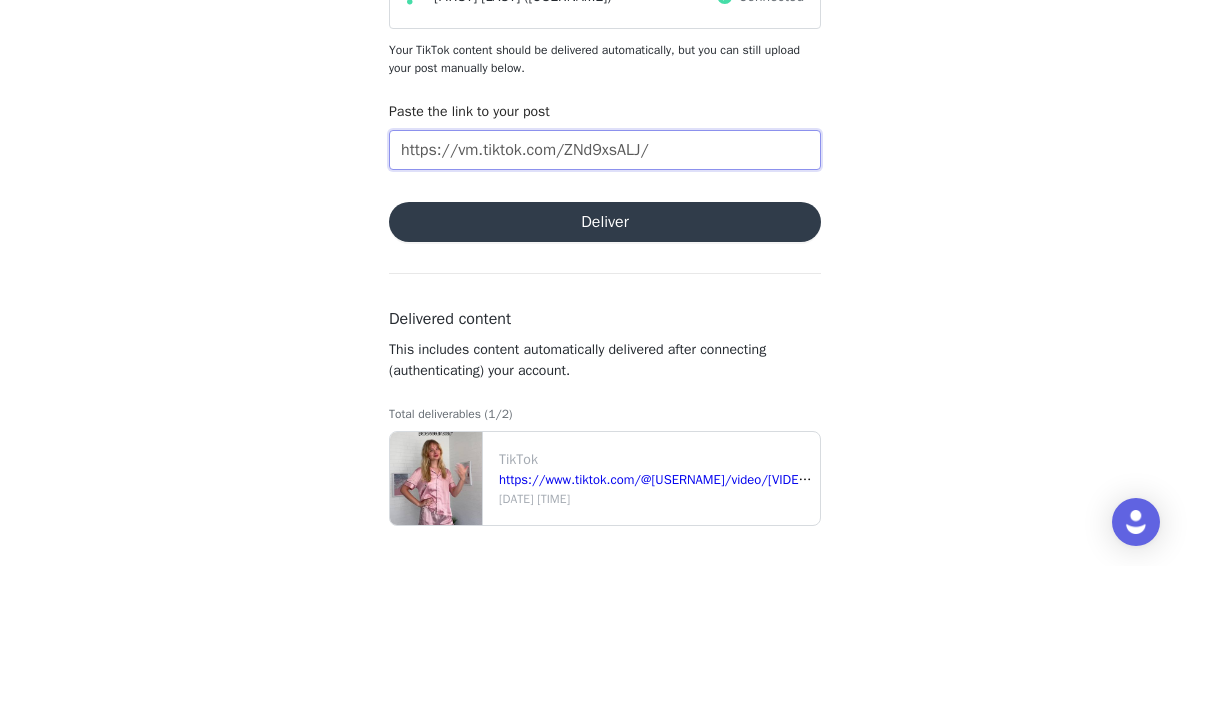 type on "https://vm.tiktok.com/ZNd9xsALJ/" 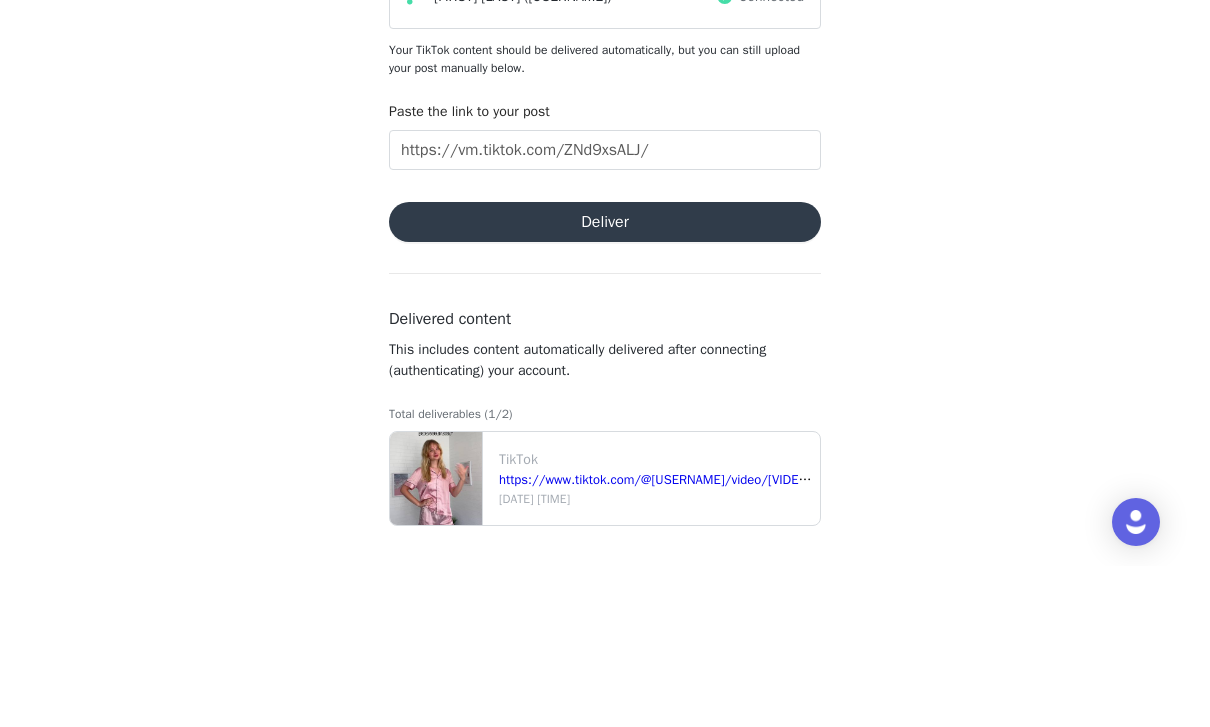 click on "Deliver" at bounding box center (605, 383) 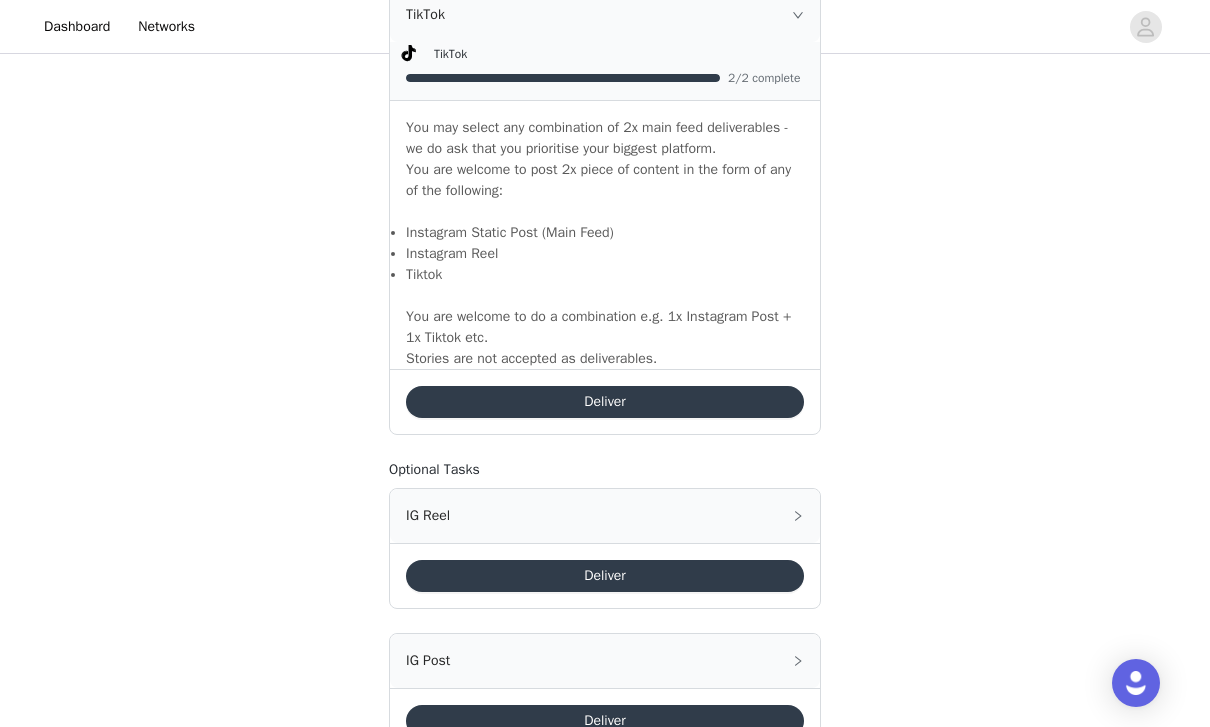 scroll, scrollTop: 1394, scrollLeft: 0, axis: vertical 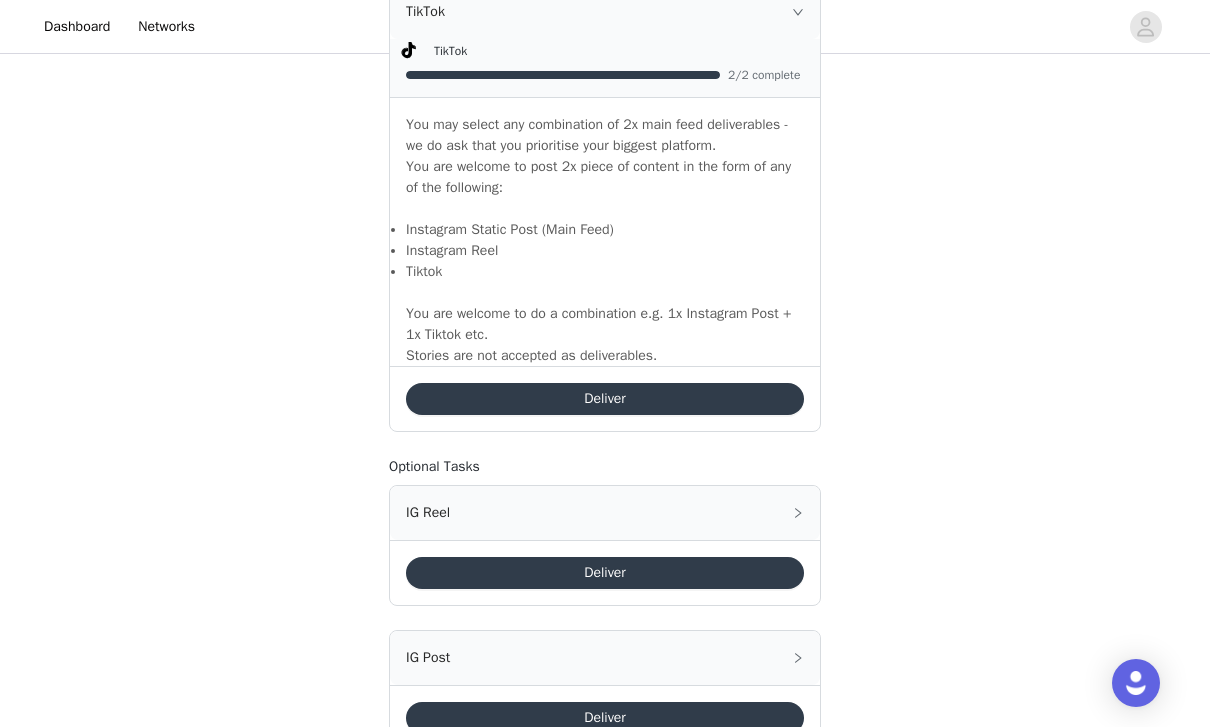 click on "Deliver" at bounding box center (605, 718) 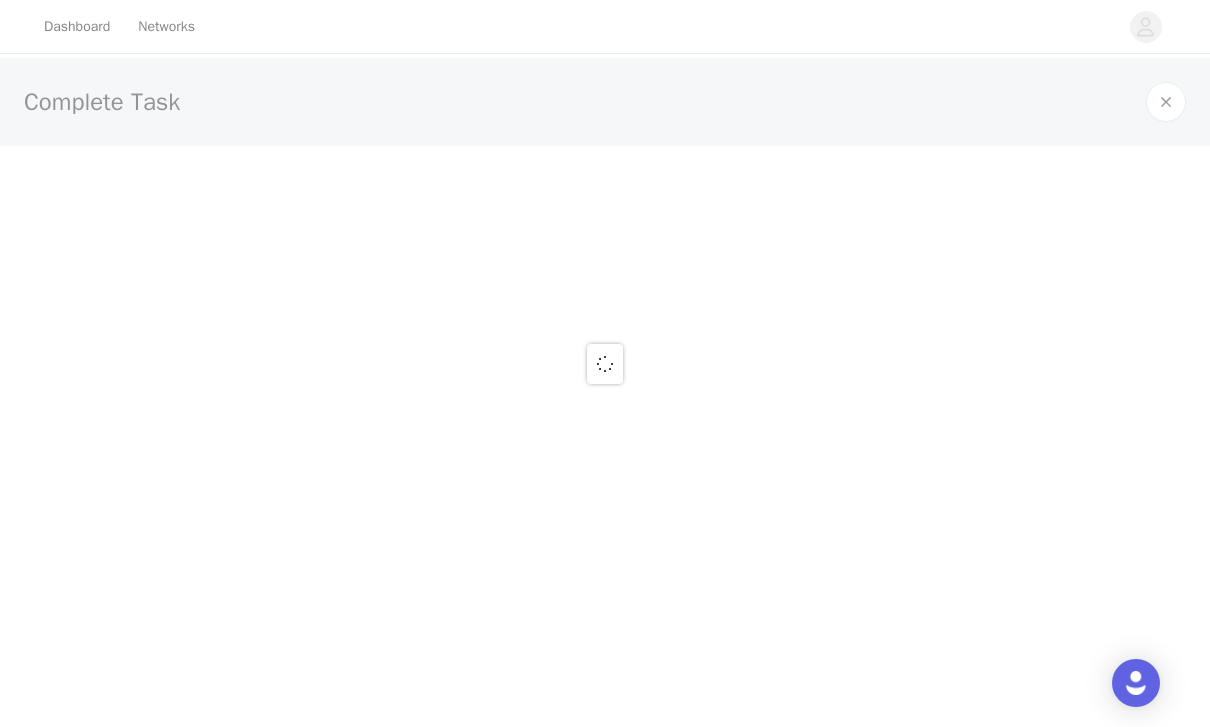 scroll, scrollTop: 0, scrollLeft: 0, axis: both 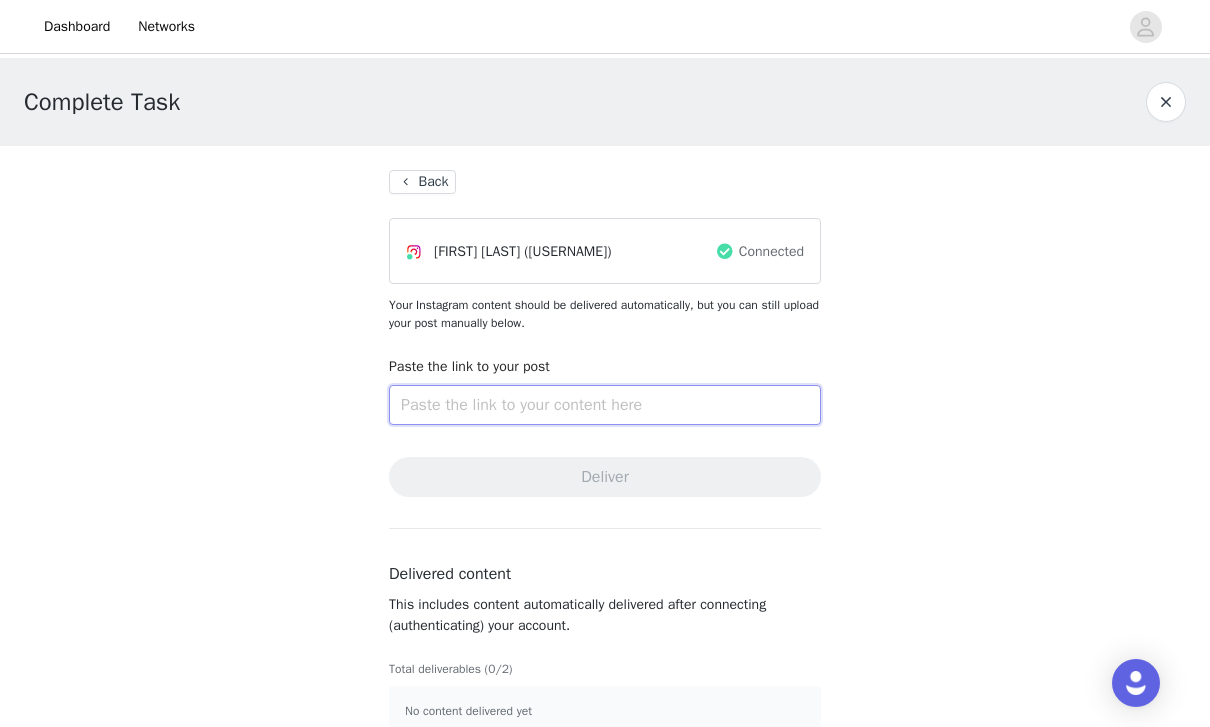 click at bounding box center (605, 405) 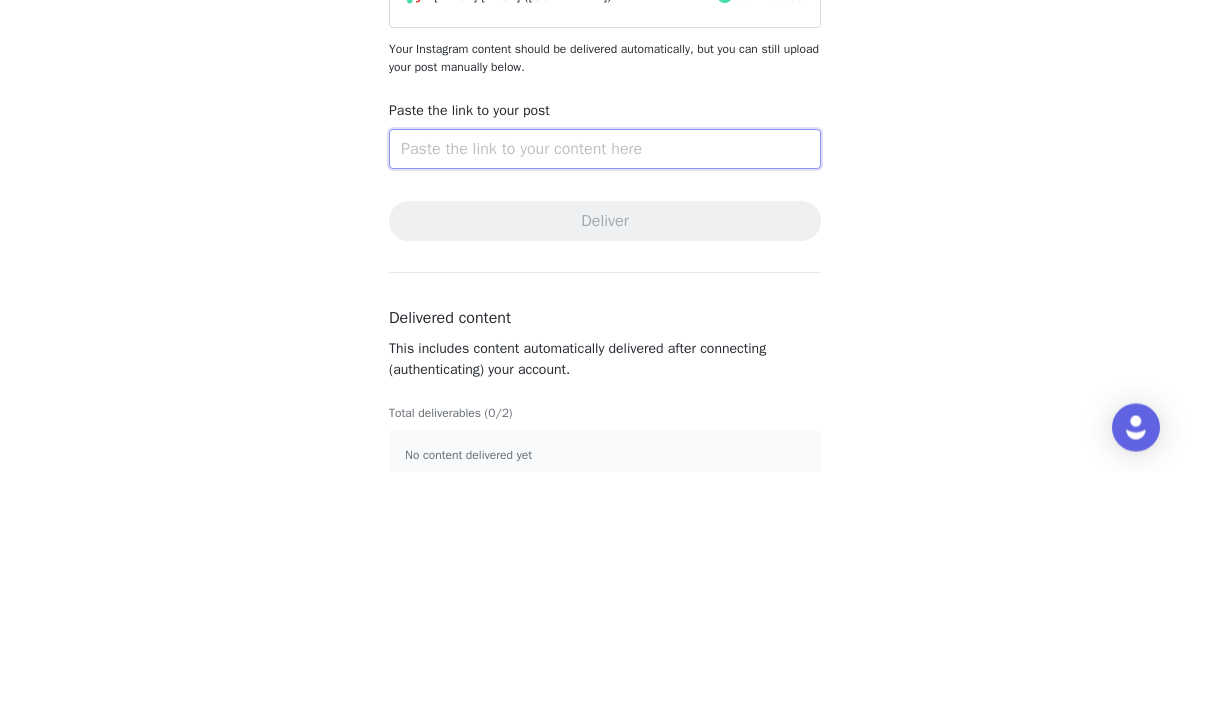 click at bounding box center (605, 405) 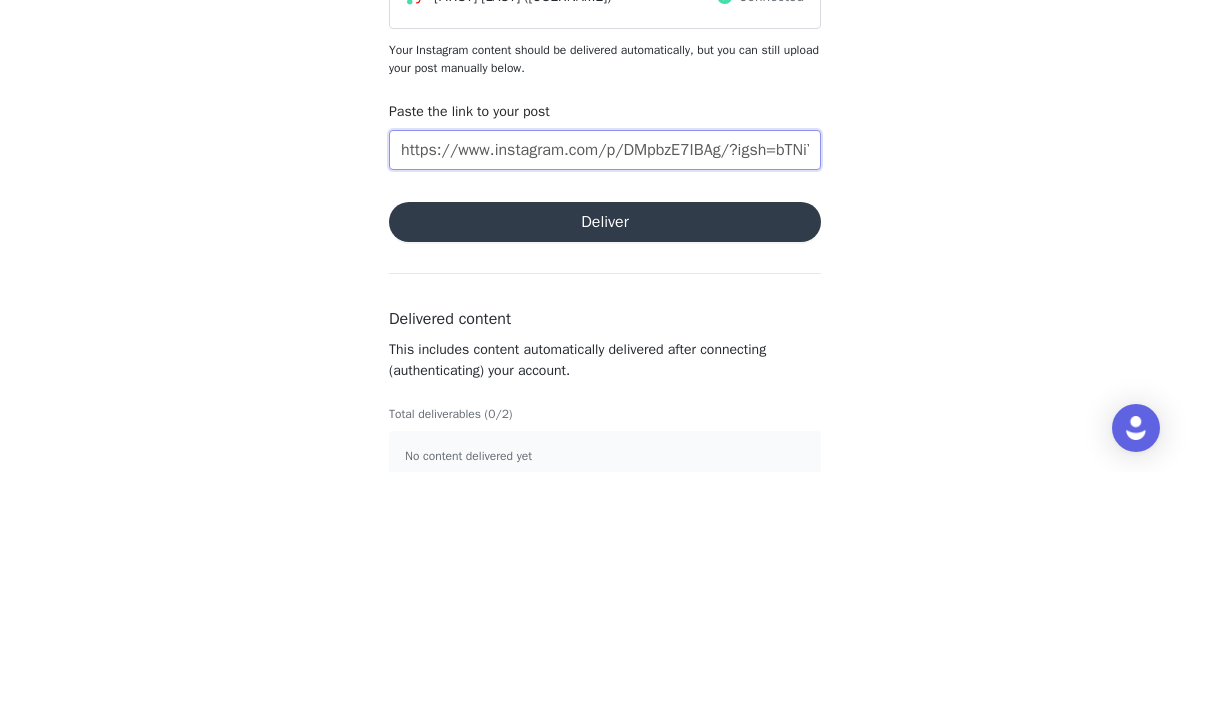 type on "https://www.instagram.com/p/DMpbzE7IBAg/?igsh=bTNiYWZpMTJ2dHJ0" 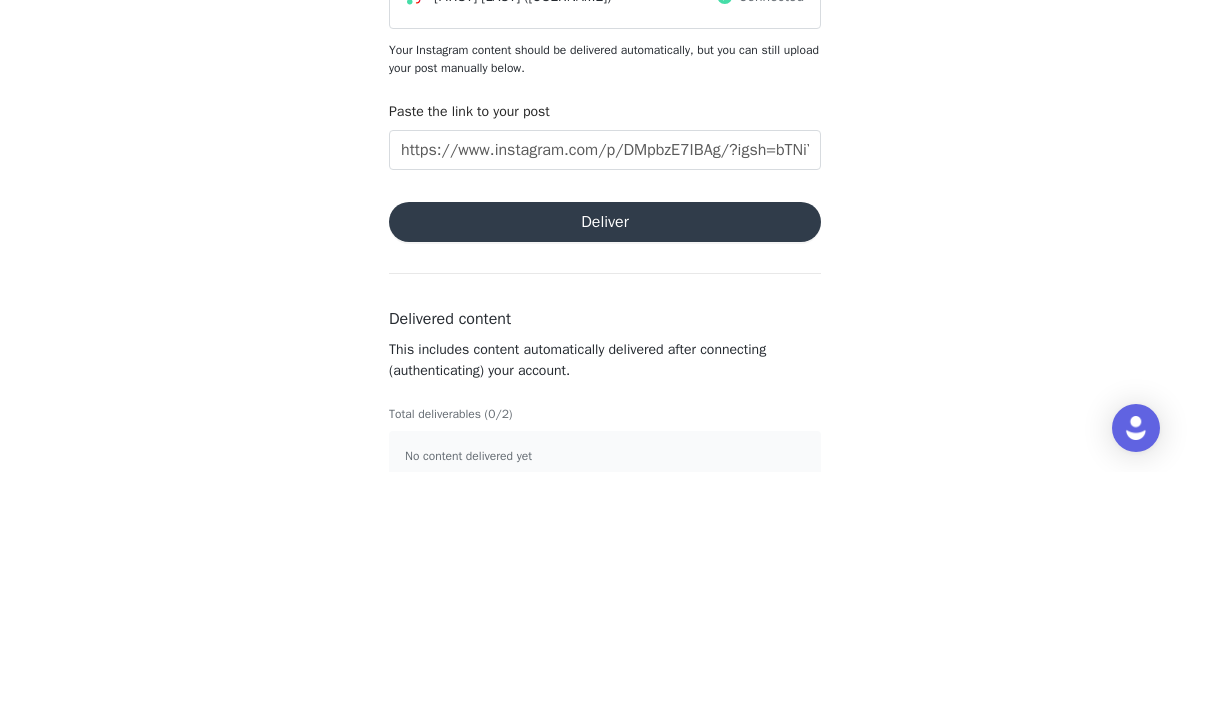 click on "Deliver" at bounding box center [605, 477] 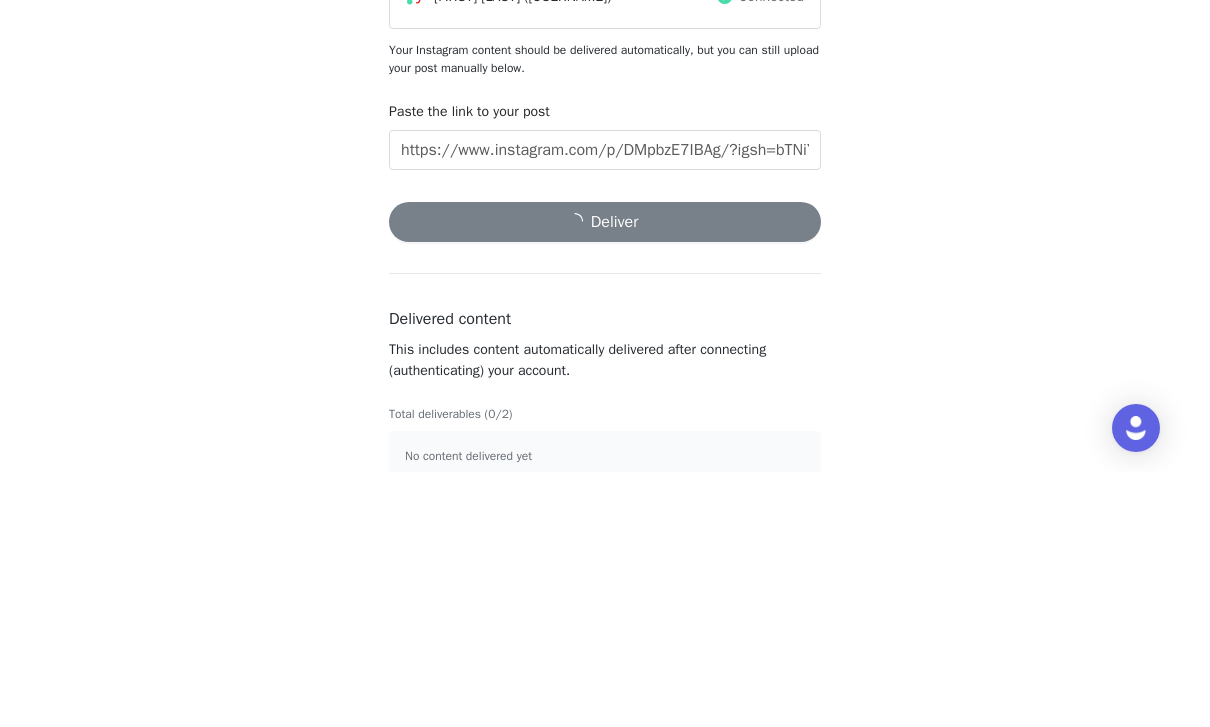 scroll, scrollTop: 33, scrollLeft: 0, axis: vertical 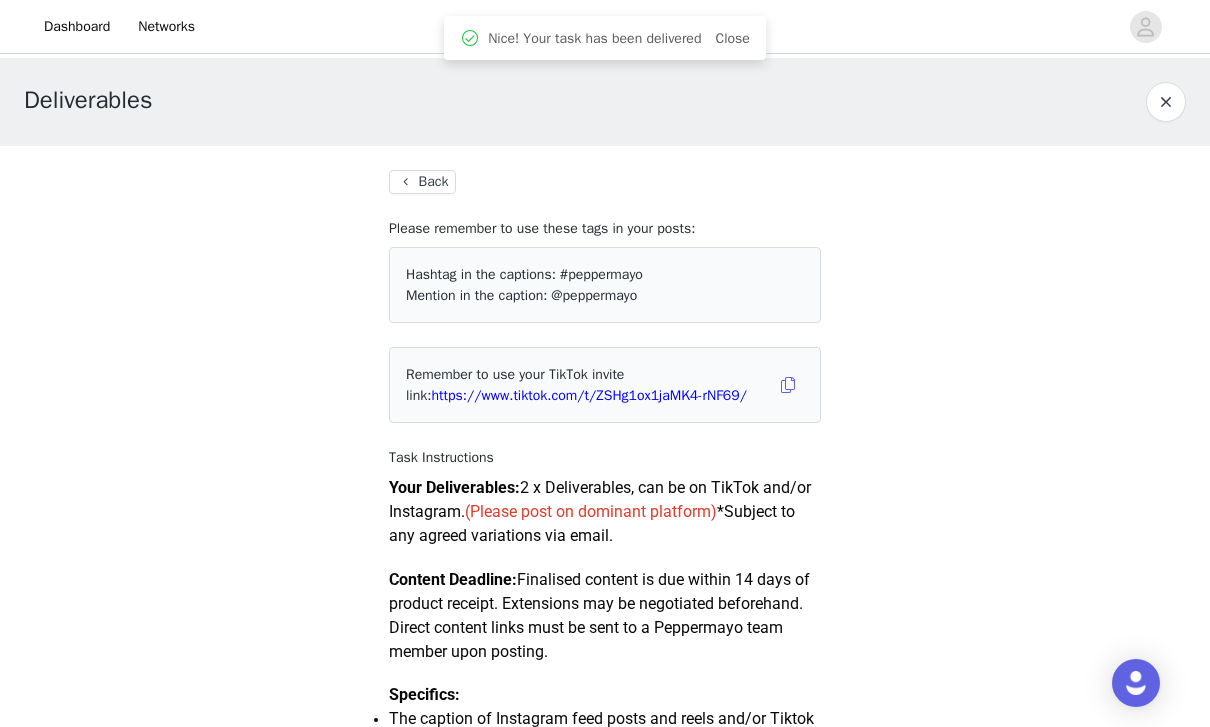 click on "Back" at bounding box center (422, 182) 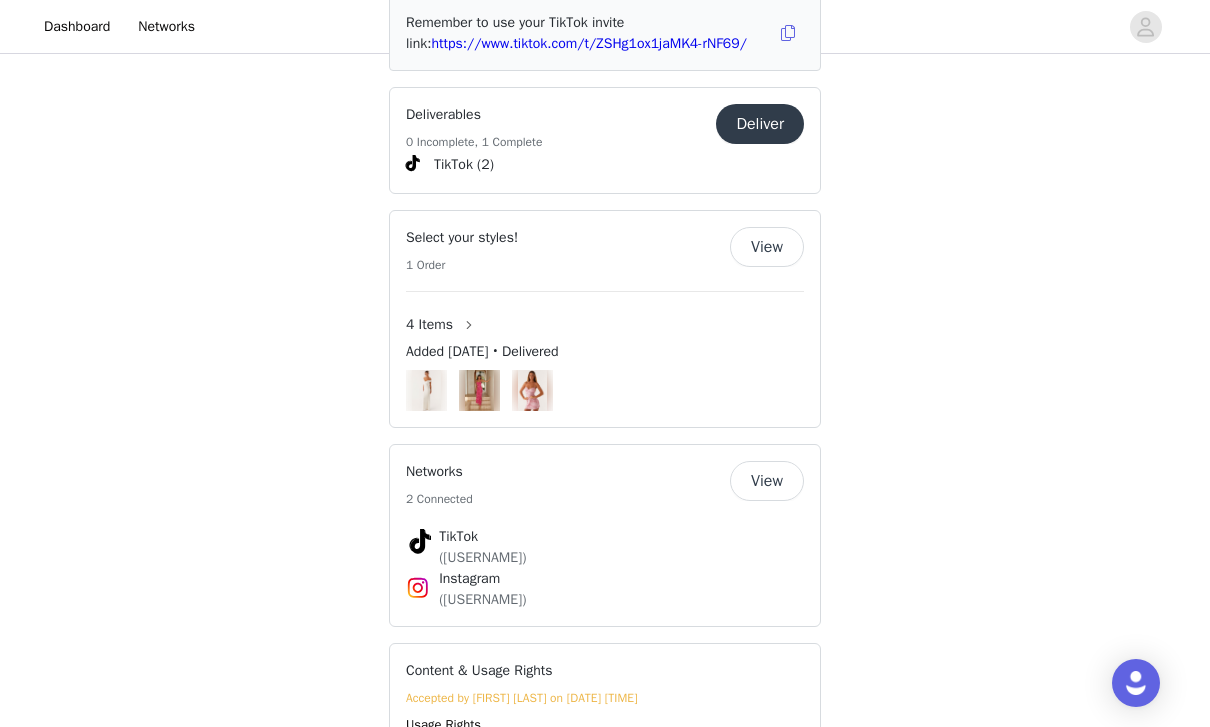 scroll, scrollTop: 1256, scrollLeft: 0, axis: vertical 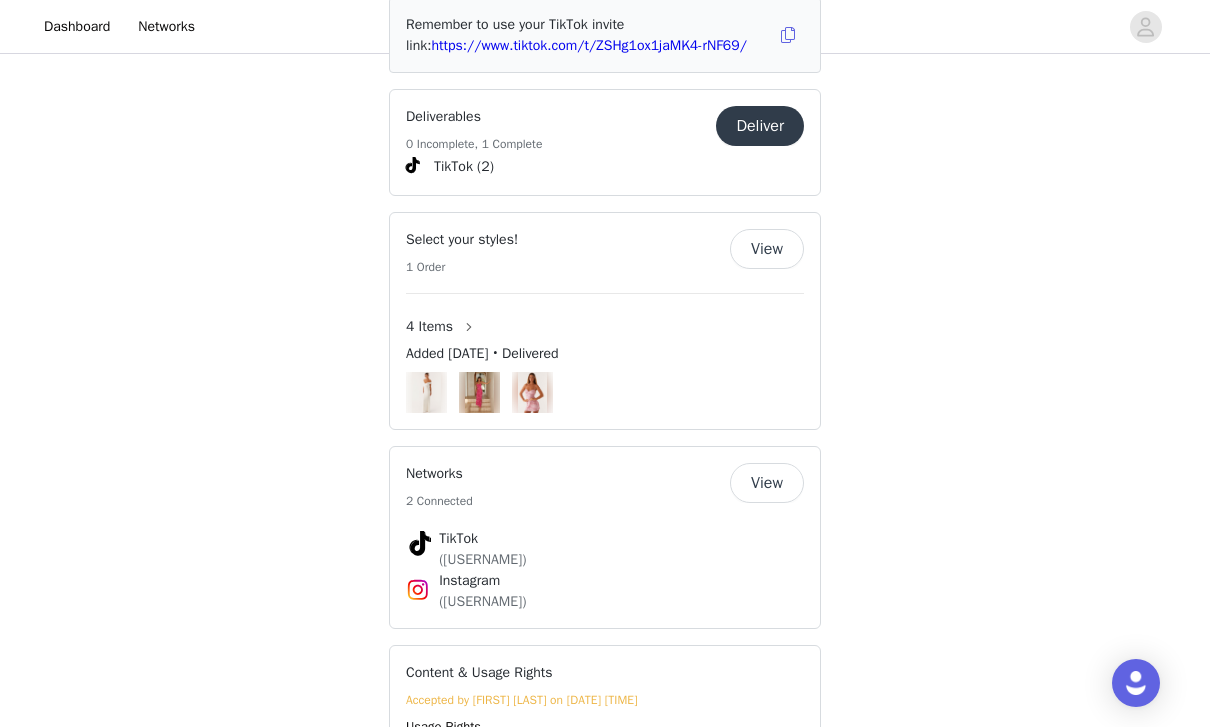 click on "Deliver" at bounding box center [760, 126] 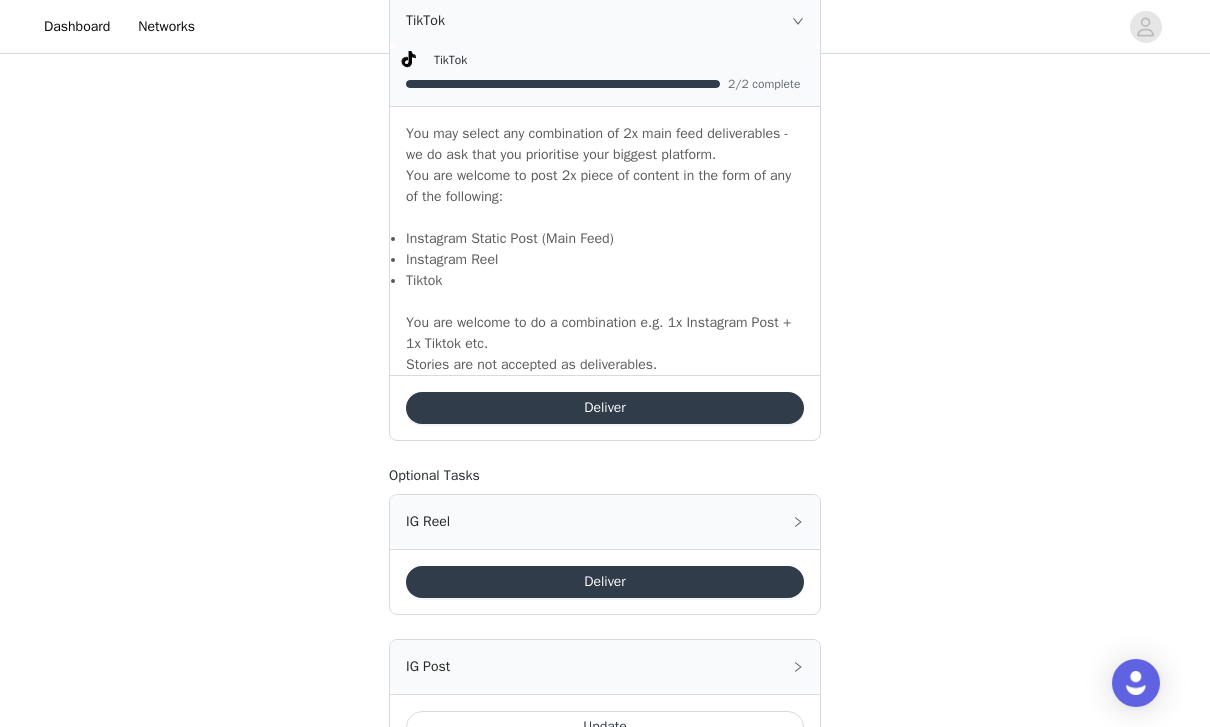 scroll, scrollTop: 1398, scrollLeft: 0, axis: vertical 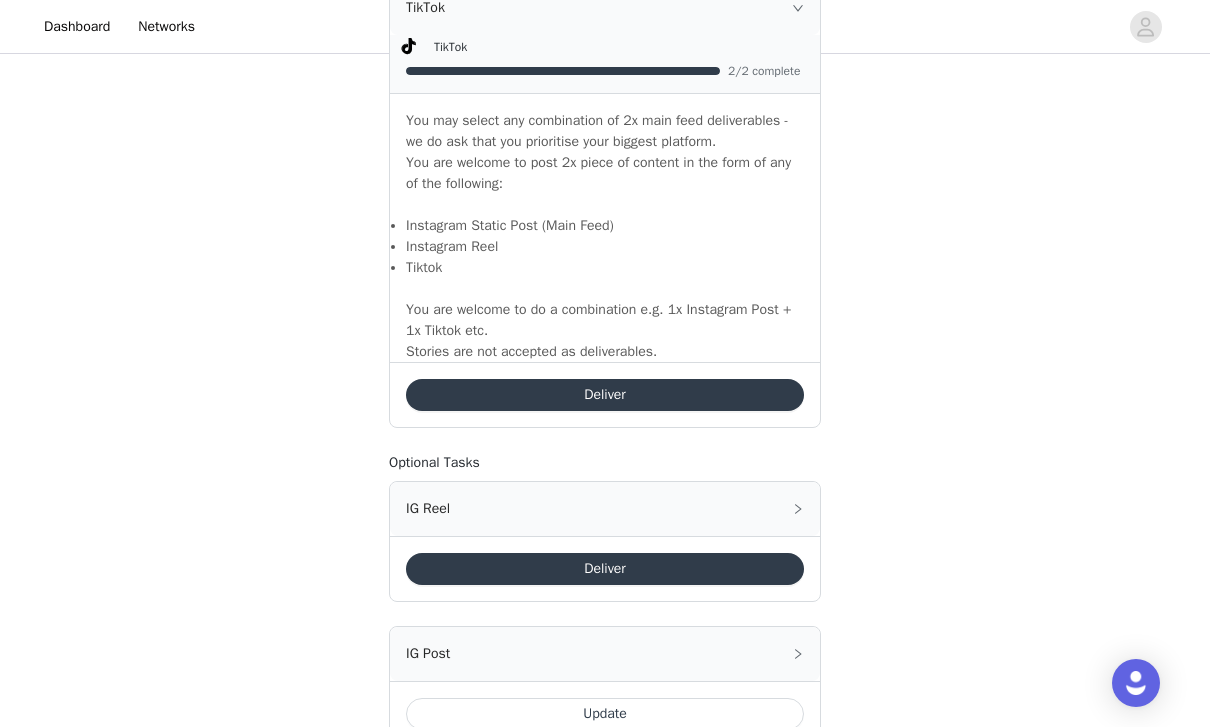 click on "Deliver" at bounding box center (605, 569) 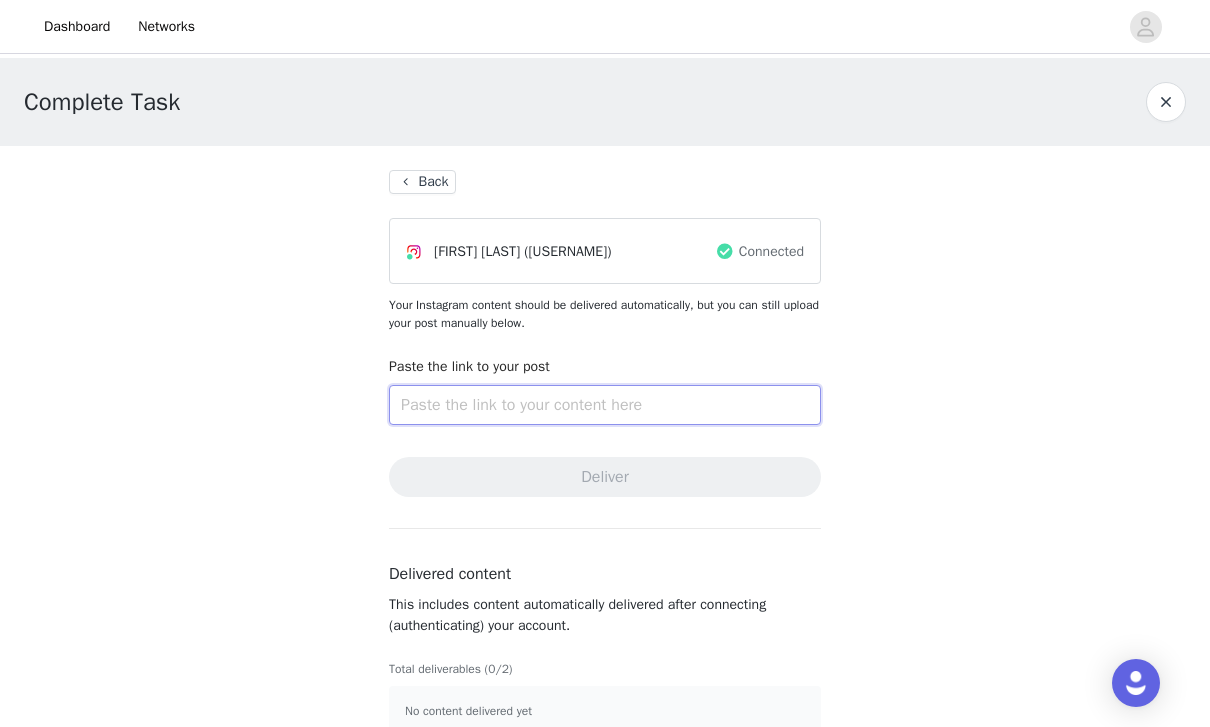 click at bounding box center [605, 405] 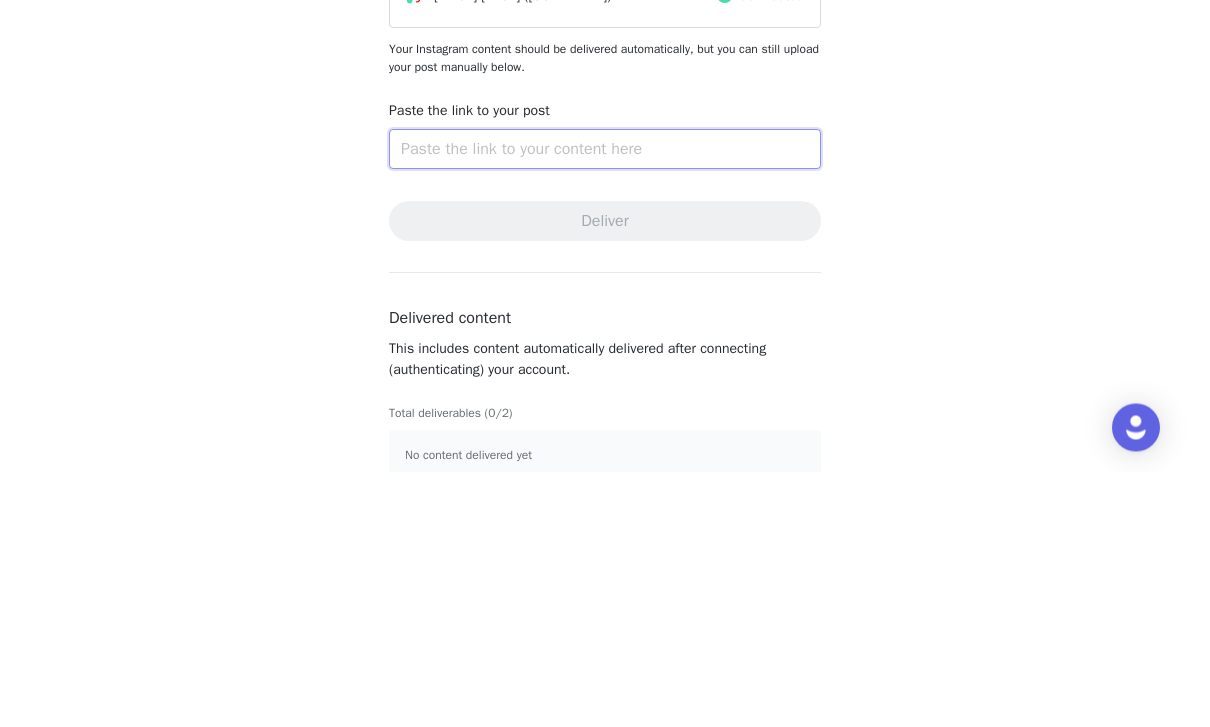 click at bounding box center [605, 405] 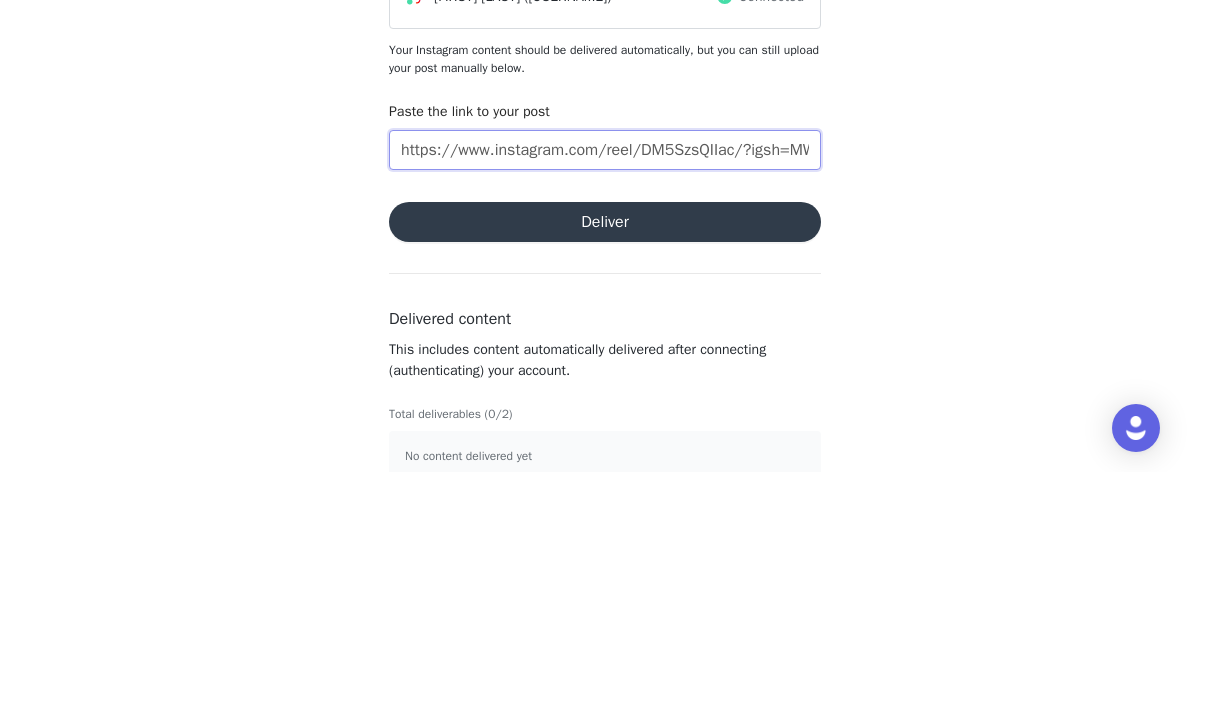 type on "https://www.instagram.com/reel/DM5SzsQIIac/?igsh=MWQxcTZibDM2NG96aQ==" 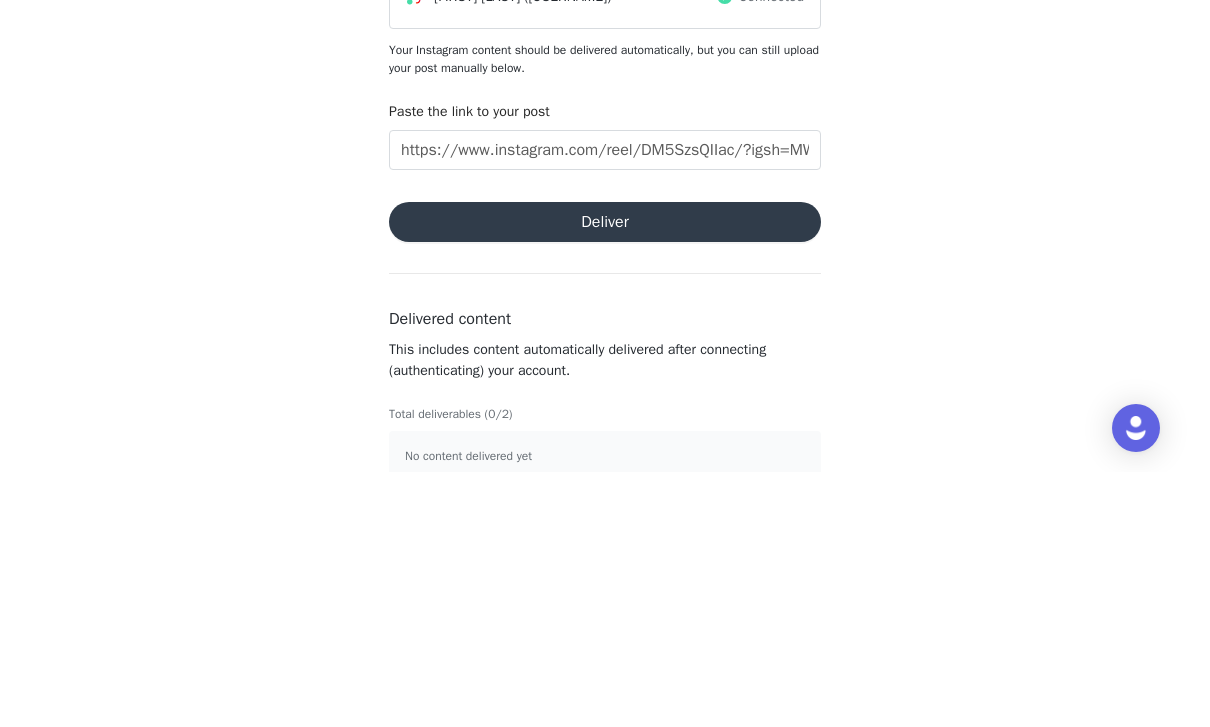 click on "Deliver" at bounding box center (605, 477) 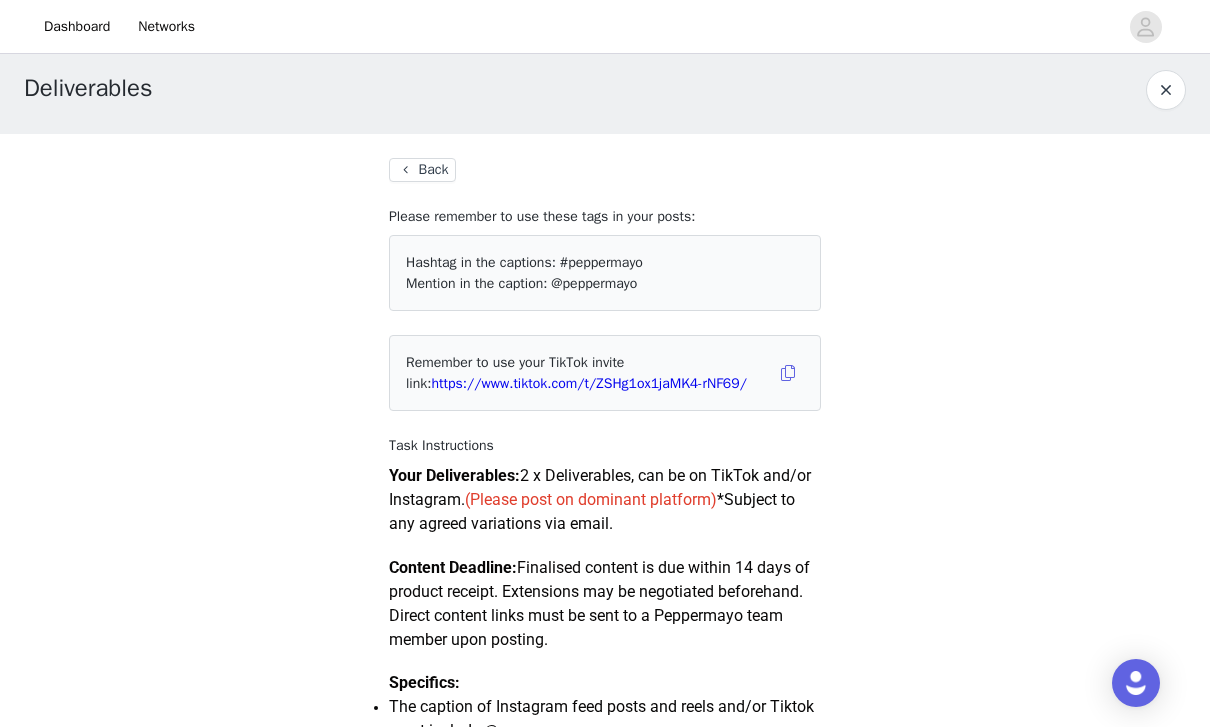 scroll, scrollTop: 43, scrollLeft: 0, axis: vertical 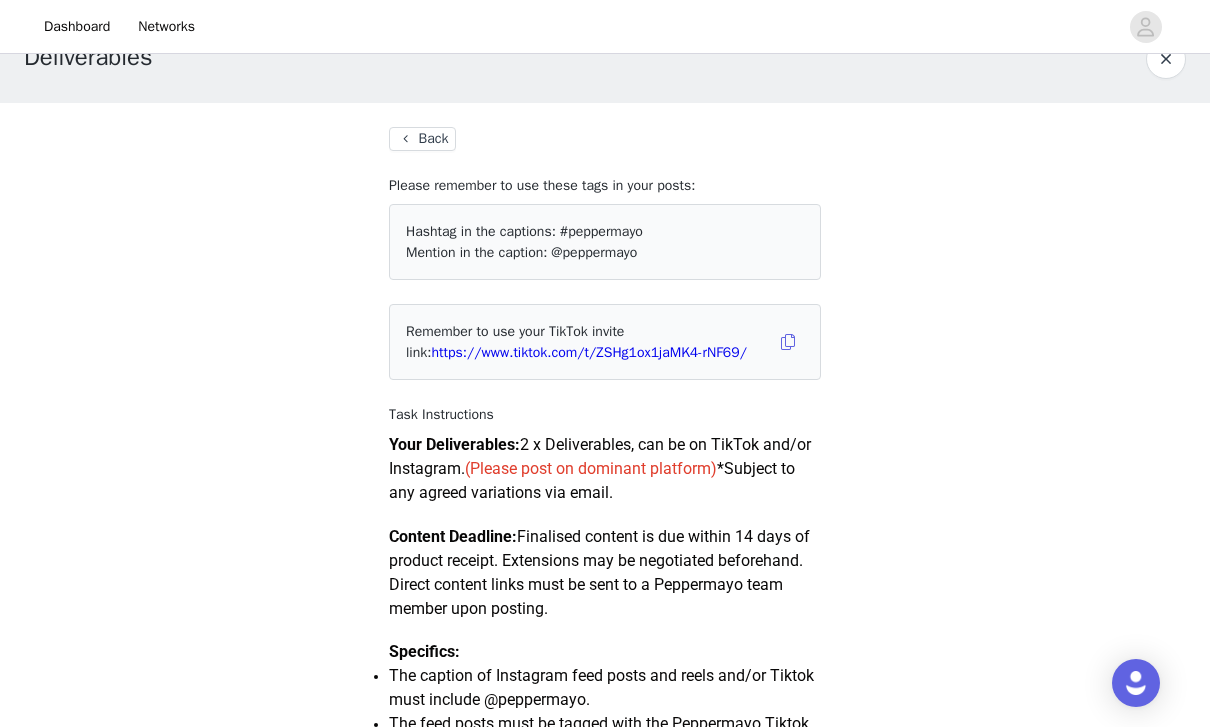 click on "Back" at bounding box center (422, 139) 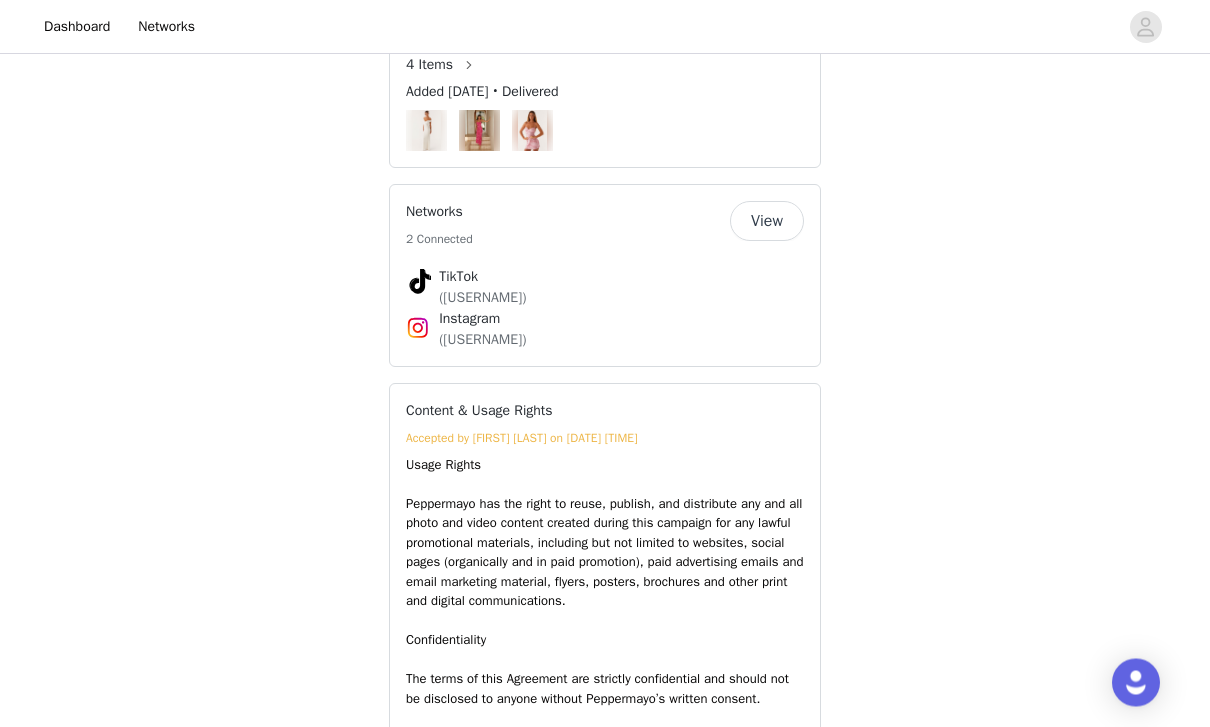 scroll, scrollTop: 1526, scrollLeft: 0, axis: vertical 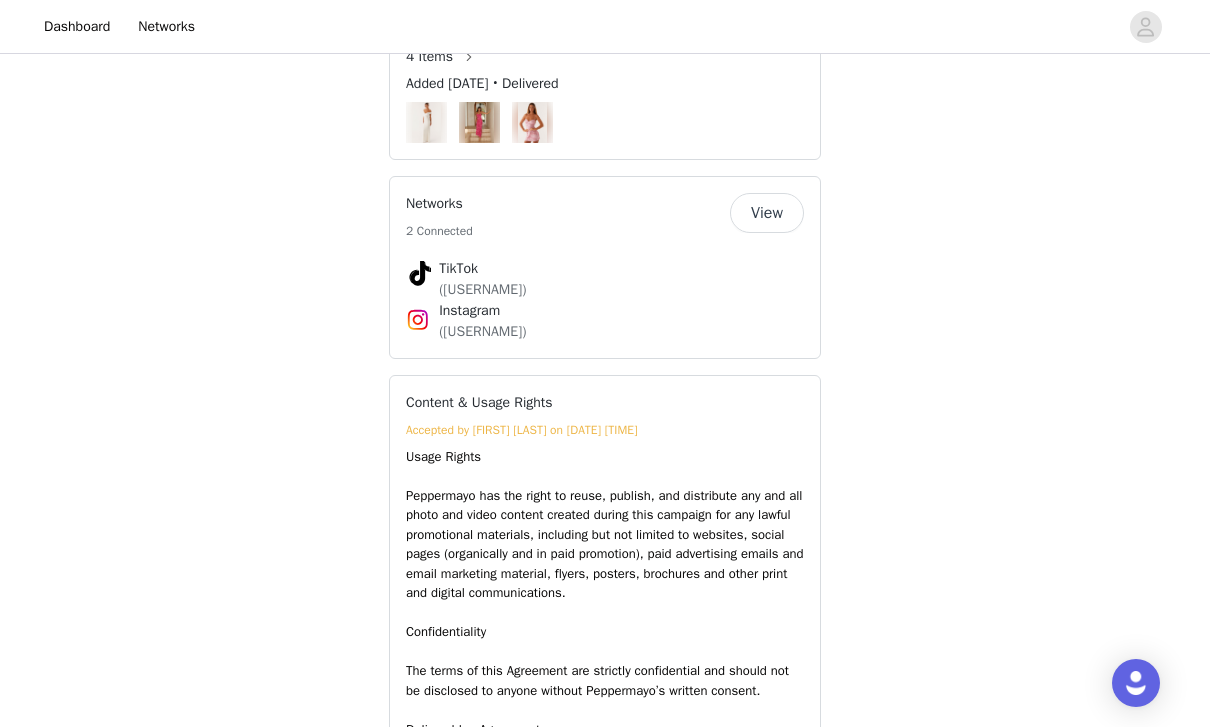 click on "View" at bounding box center (767, 213) 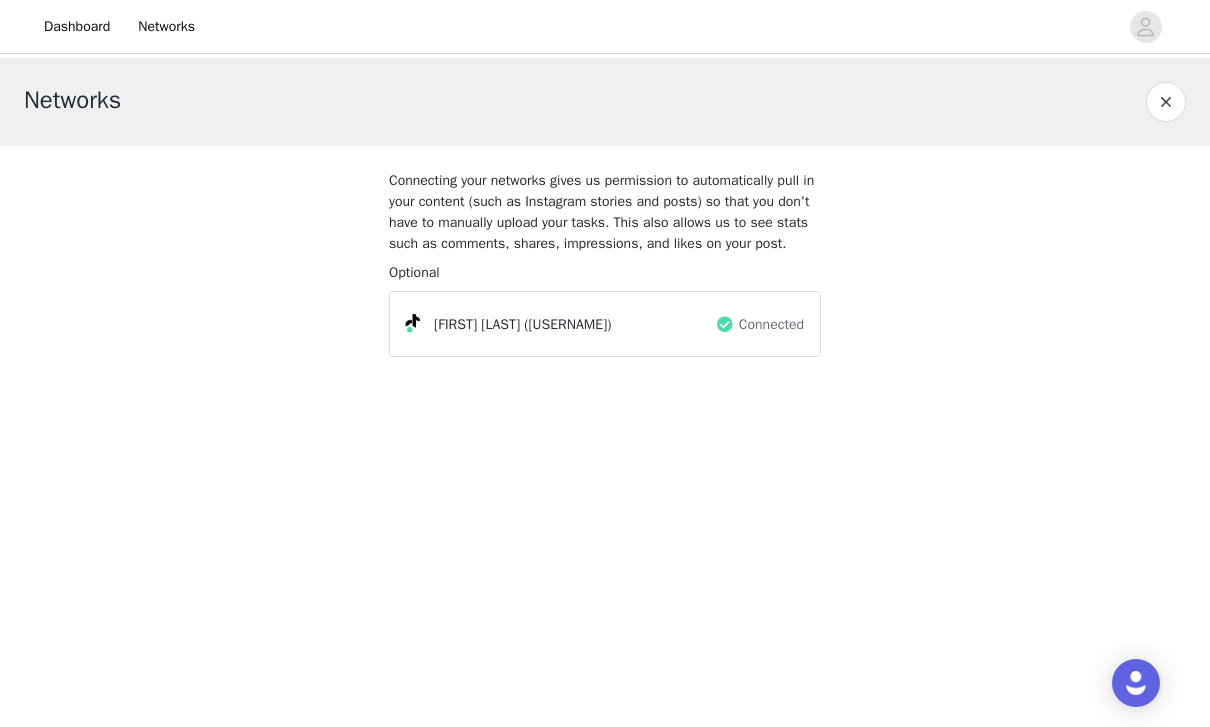 click at bounding box center (1166, 102) 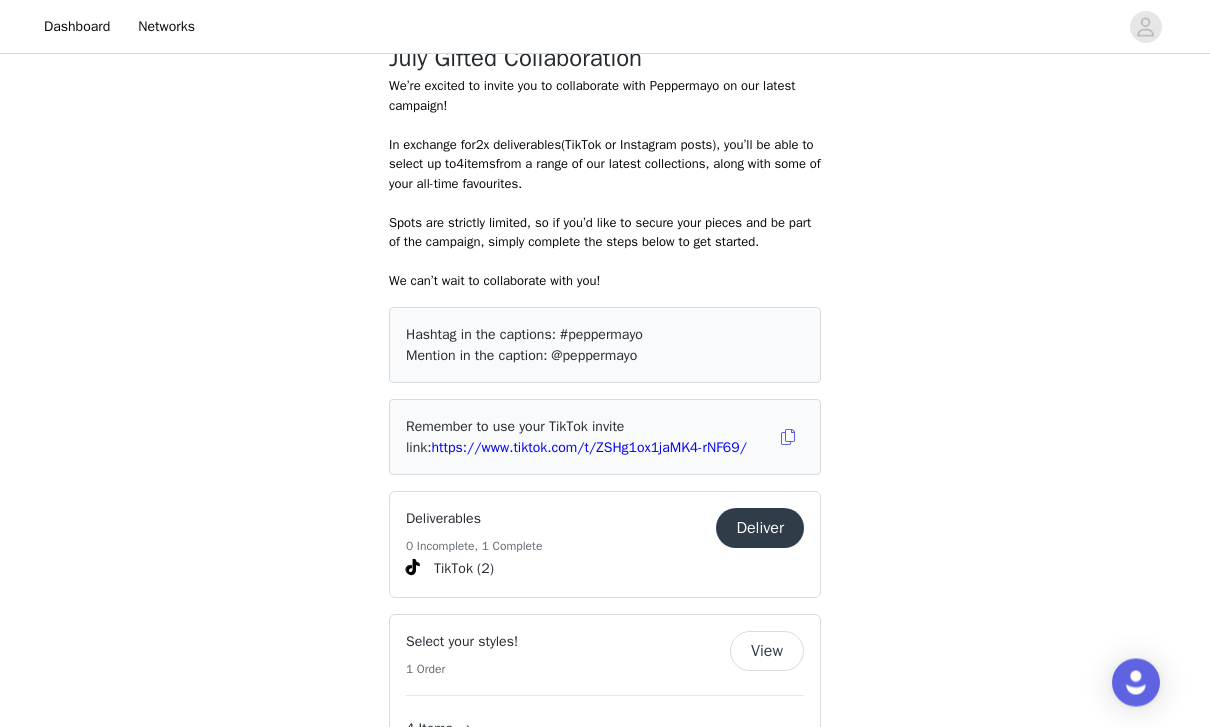 scroll, scrollTop: 810, scrollLeft: 0, axis: vertical 